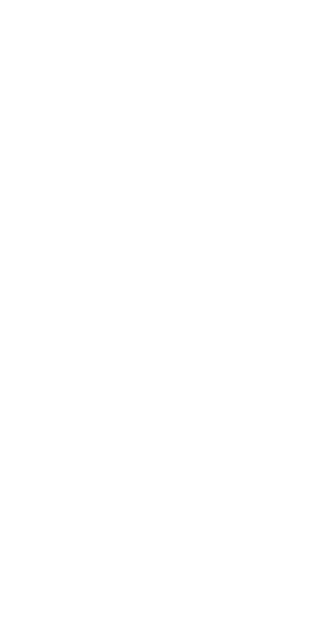 scroll, scrollTop: 0, scrollLeft: 0, axis: both 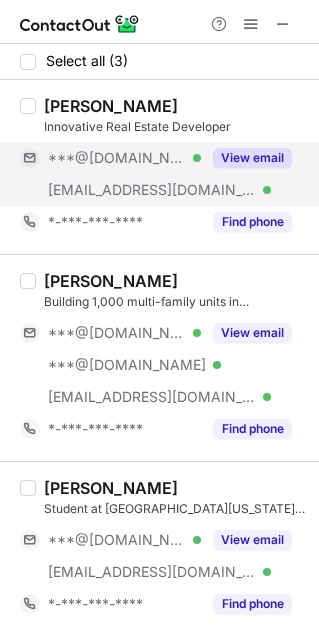 click on "View email" at bounding box center [252, 158] 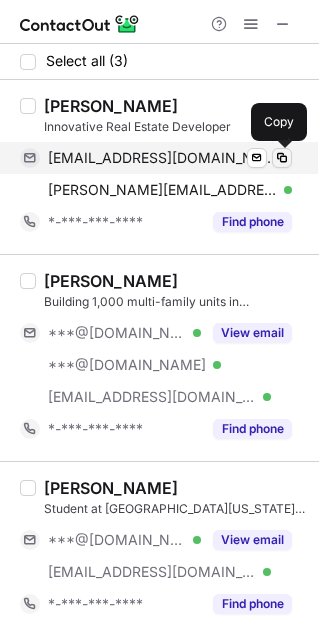 click at bounding box center (282, 158) 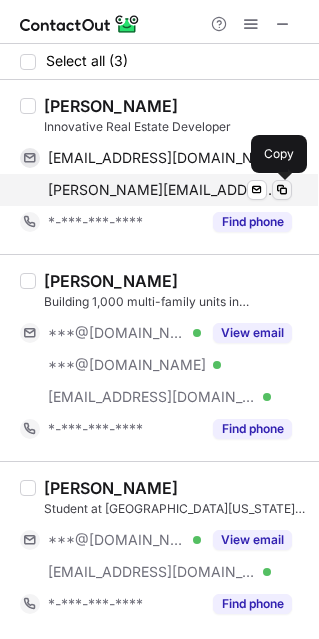 click at bounding box center [282, 190] 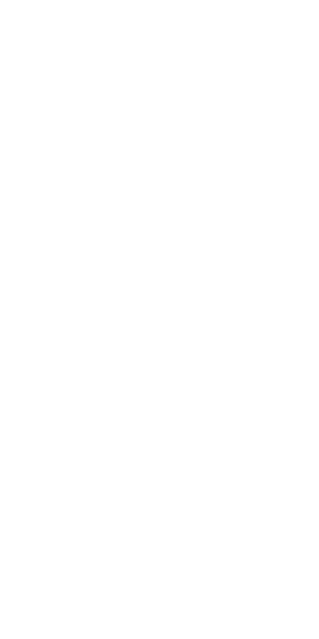 scroll, scrollTop: 0, scrollLeft: 0, axis: both 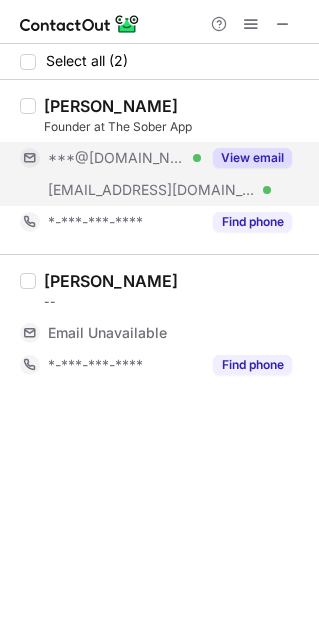click on "View email" at bounding box center (252, 158) 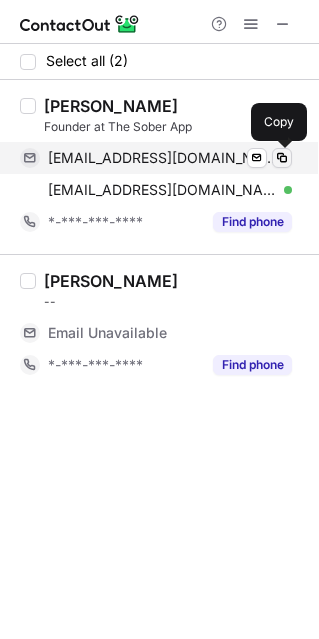 click at bounding box center [282, 158] 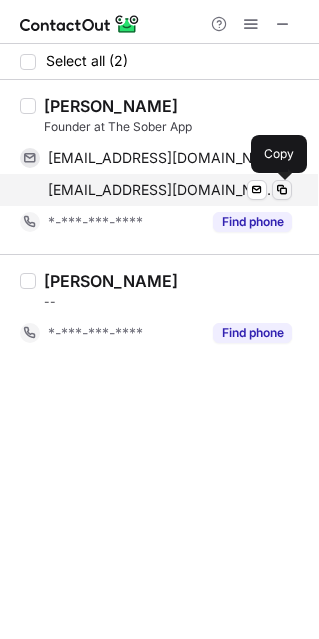 click at bounding box center [282, 190] 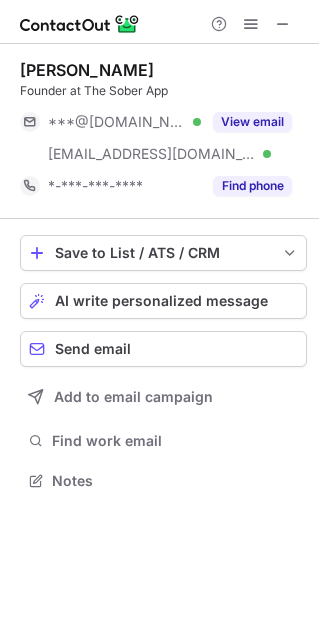 scroll, scrollTop: 10, scrollLeft: 10, axis: both 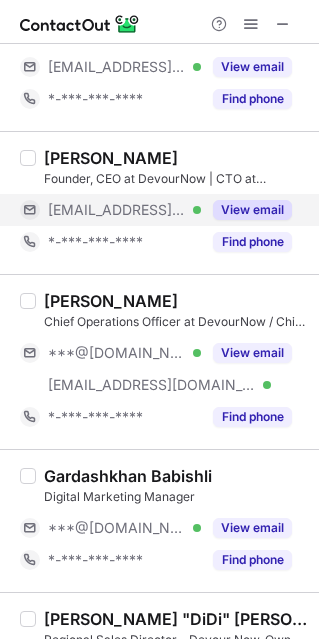 click on "View email" at bounding box center (252, 210) 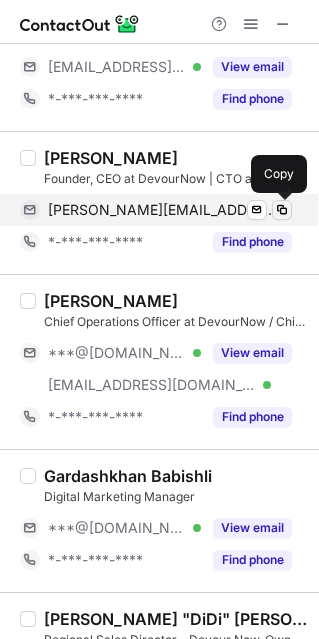 click at bounding box center (282, 210) 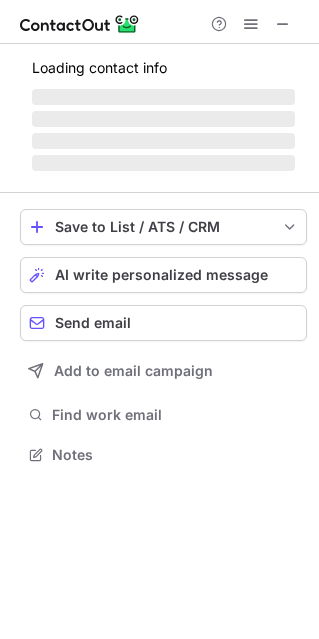 scroll, scrollTop: 10, scrollLeft: 10, axis: both 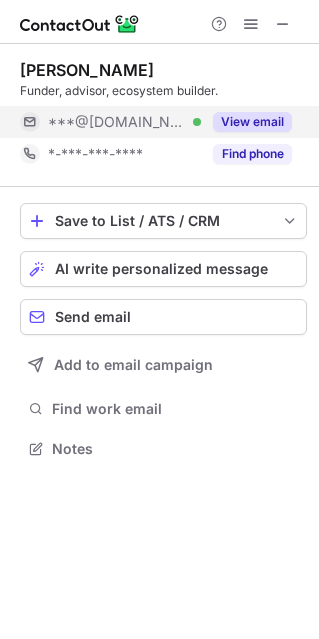 click on "View email" at bounding box center [252, 122] 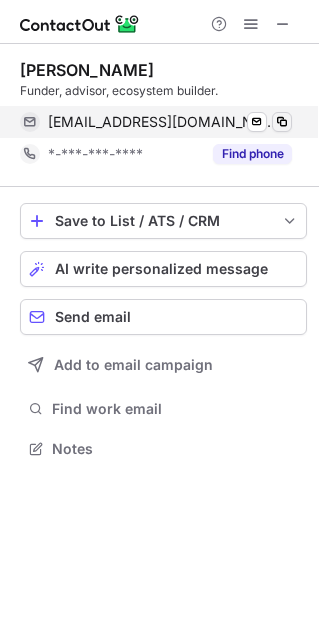click at bounding box center (282, 122) 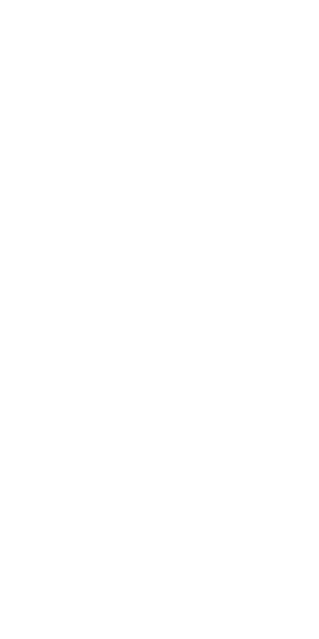 scroll, scrollTop: 0, scrollLeft: 0, axis: both 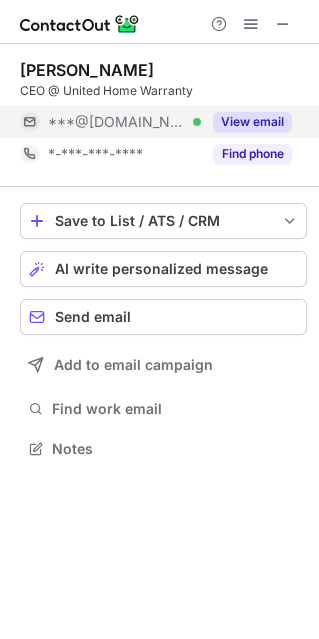 click on "View email" at bounding box center [252, 122] 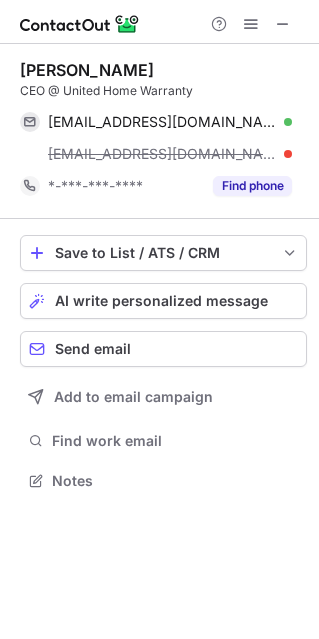 scroll, scrollTop: 10, scrollLeft: 10, axis: both 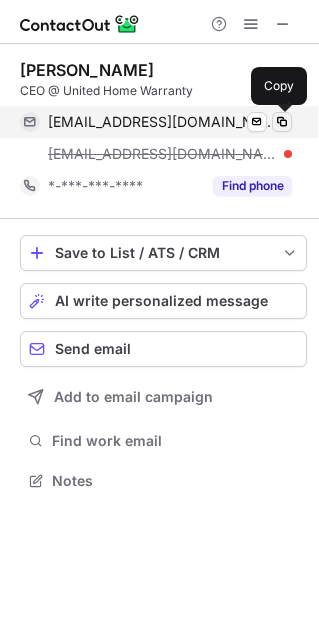 click at bounding box center [282, 122] 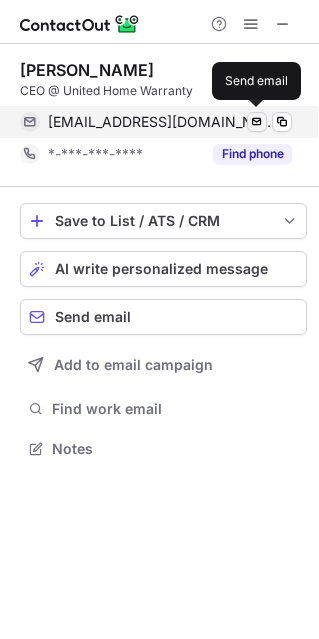 scroll, scrollTop: 434, scrollLeft: 319, axis: both 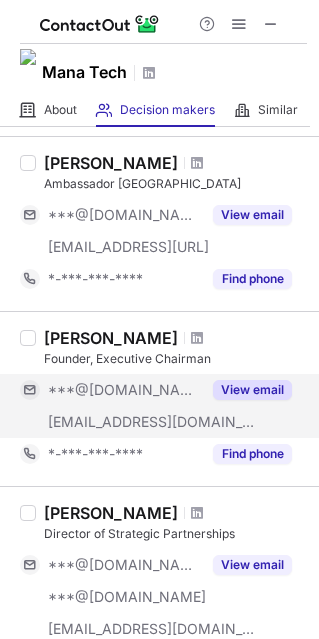 click on "View email" at bounding box center (252, 390) 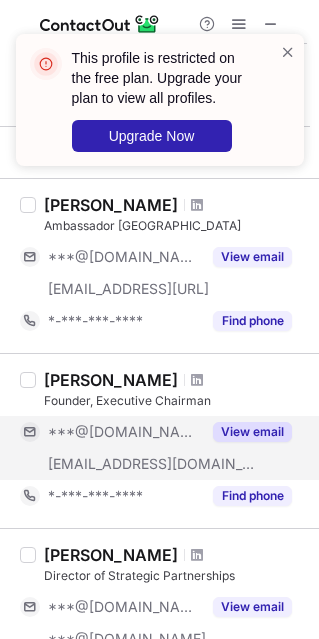 scroll, scrollTop: 661, scrollLeft: 0, axis: vertical 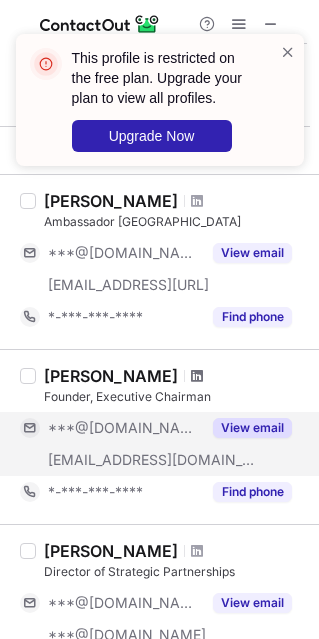 click at bounding box center (197, 376) 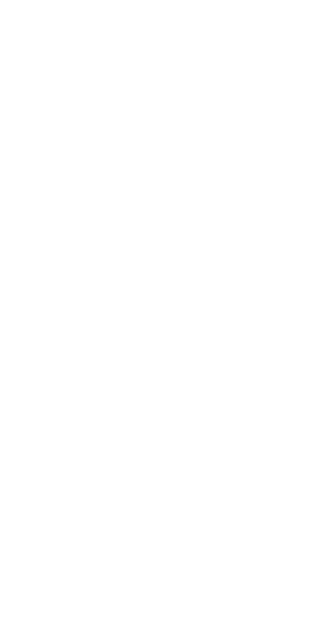 scroll, scrollTop: 0, scrollLeft: 0, axis: both 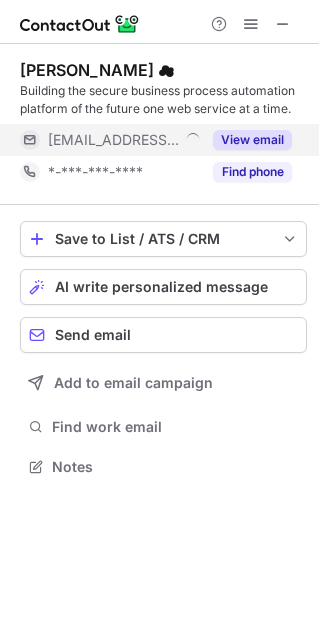 click on "View email" at bounding box center [252, 140] 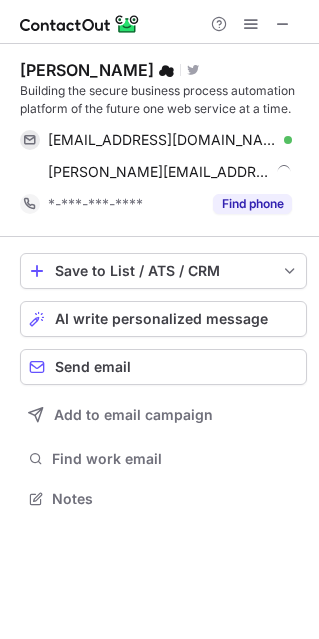 scroll, scrollTop: 10, scrollLeft: 10, axis: both 